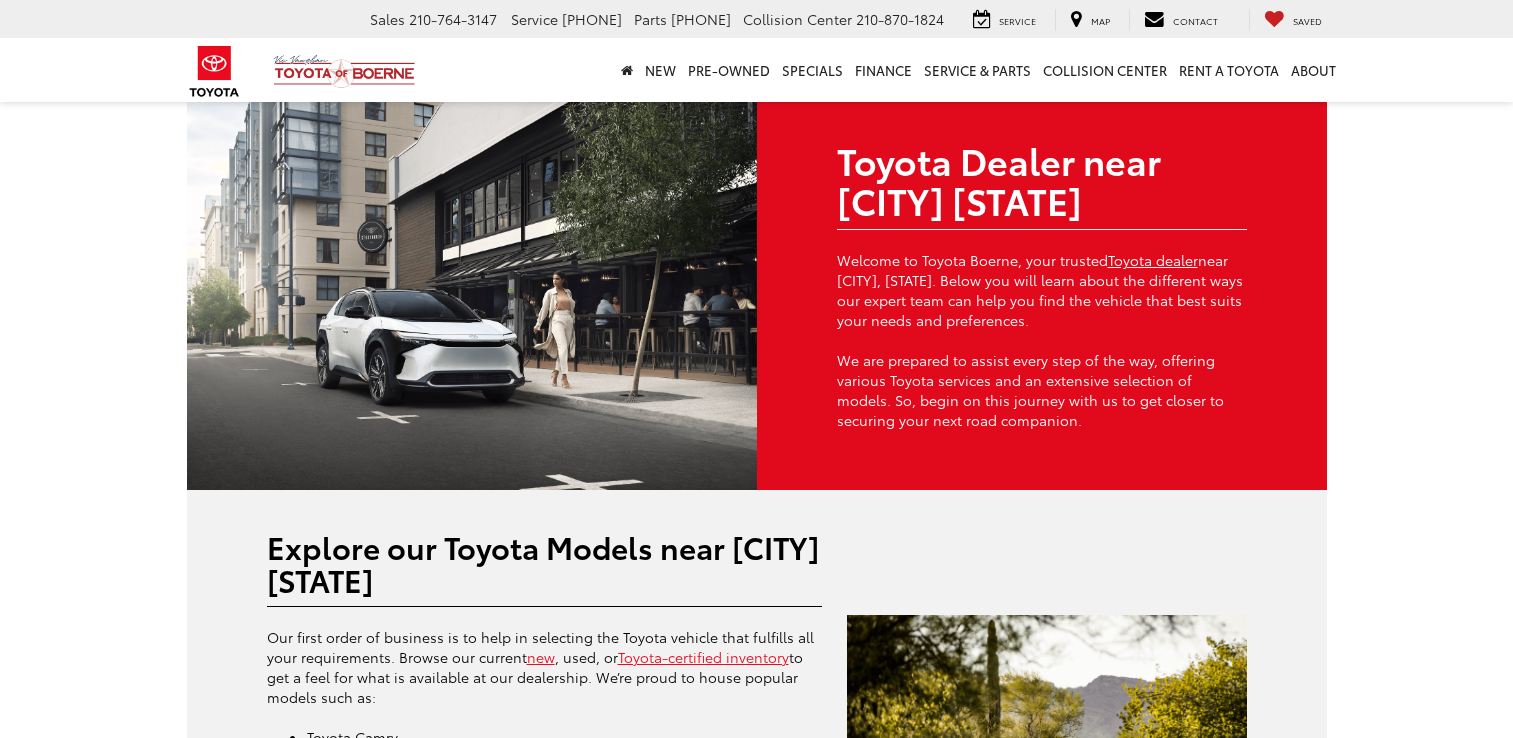 scroll, scrollTop: 0, scrollLeft: 0, axis: both 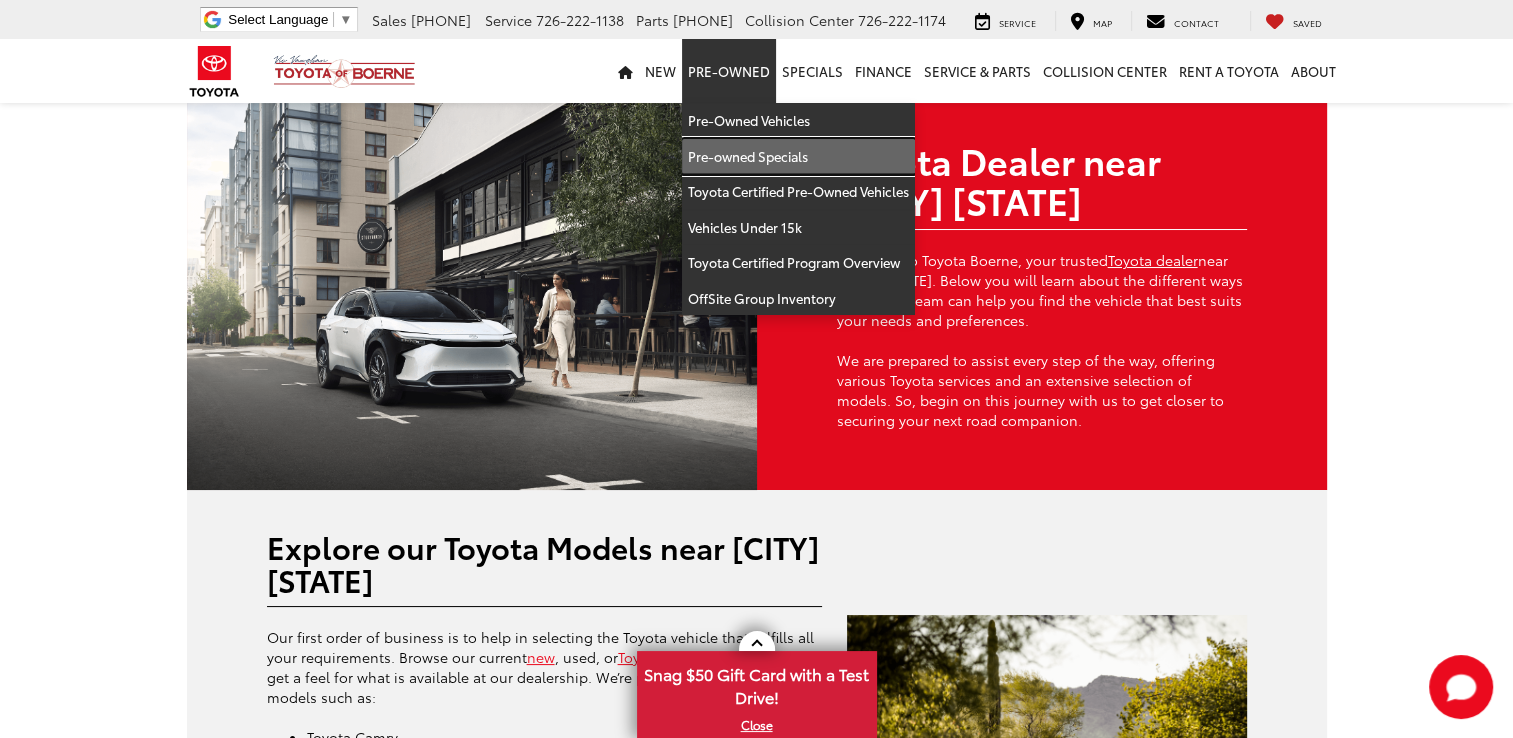 click on "Pre-owned Specials" at bounding box center [798, 157] 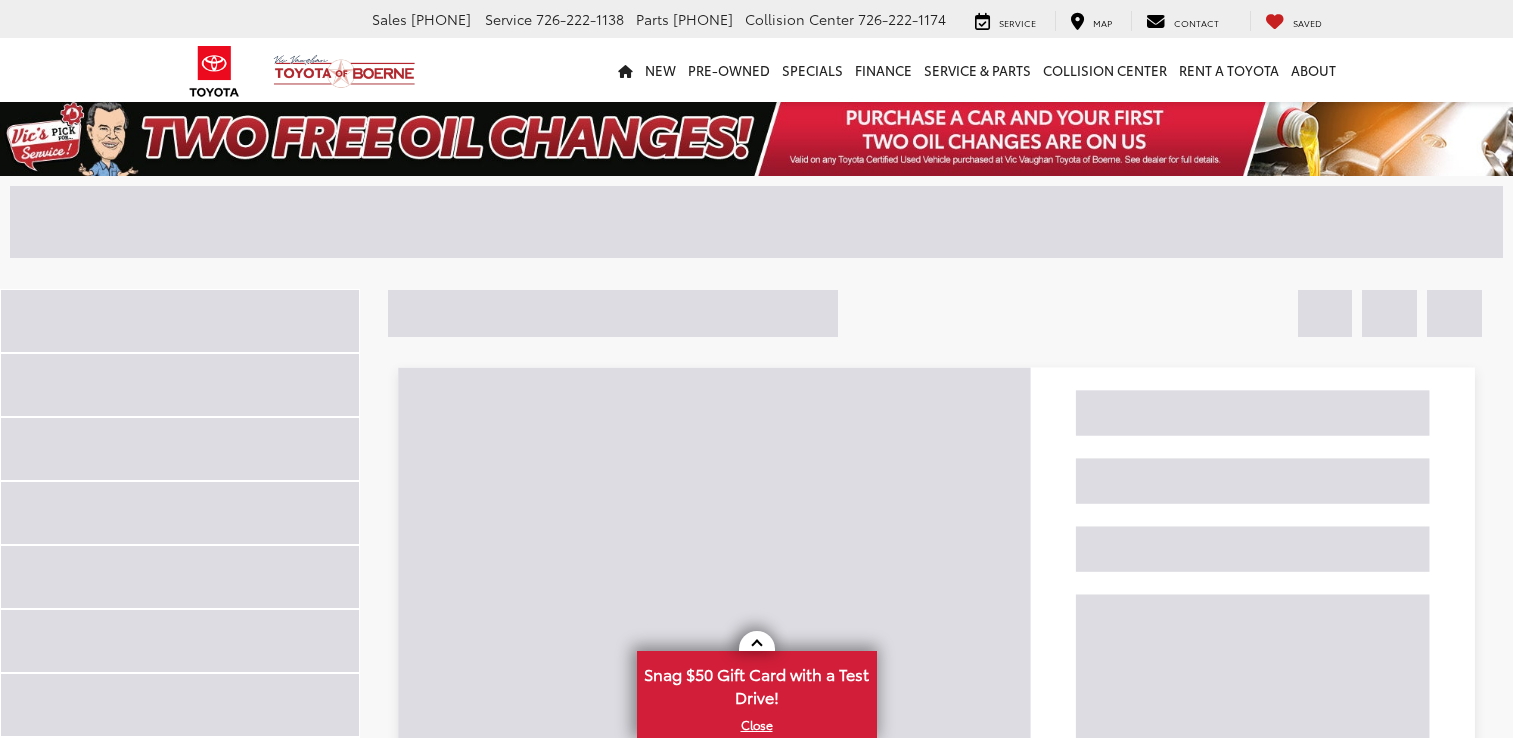scroll, scrollTop: 0, scrollLeft: 0, axis: both 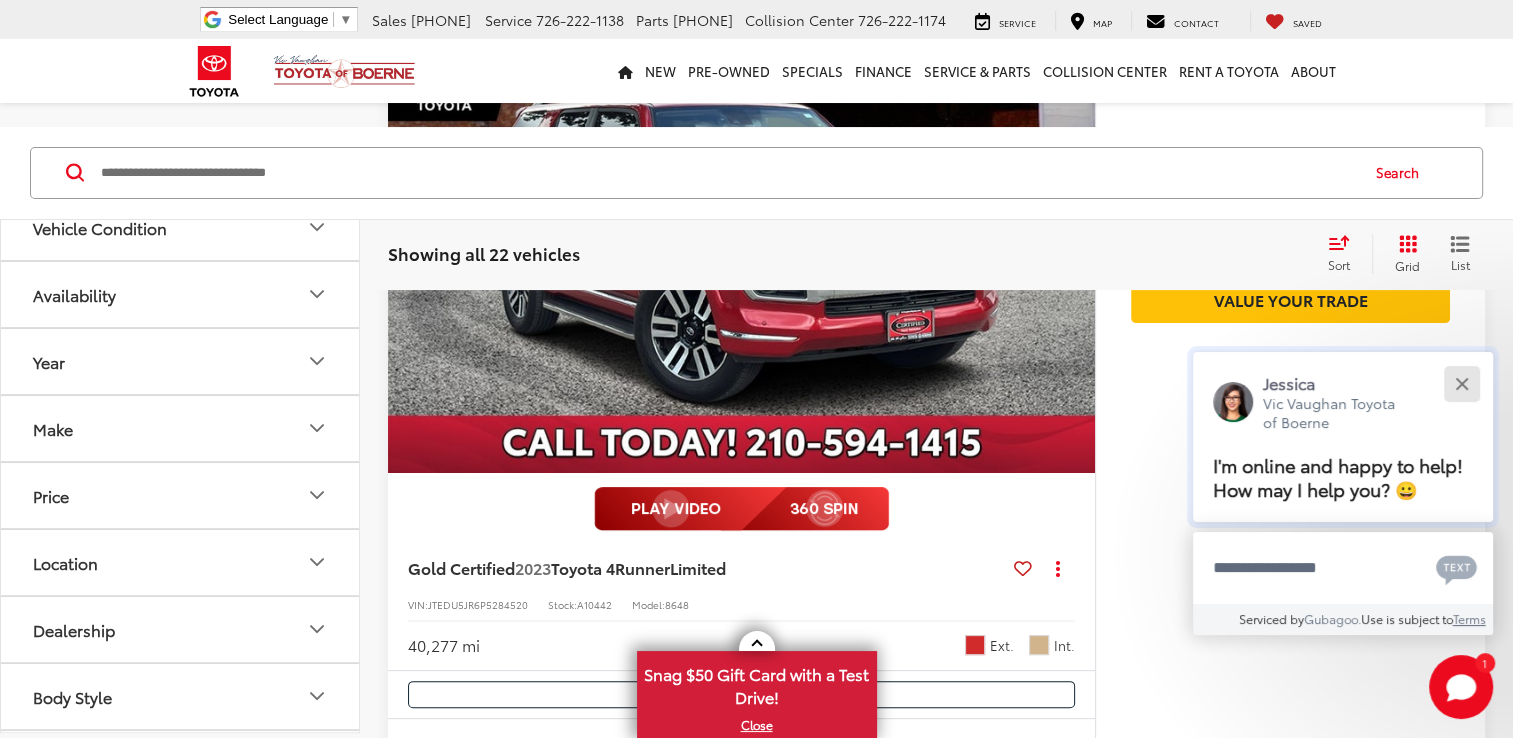 click at bounding box center [1461, 383] 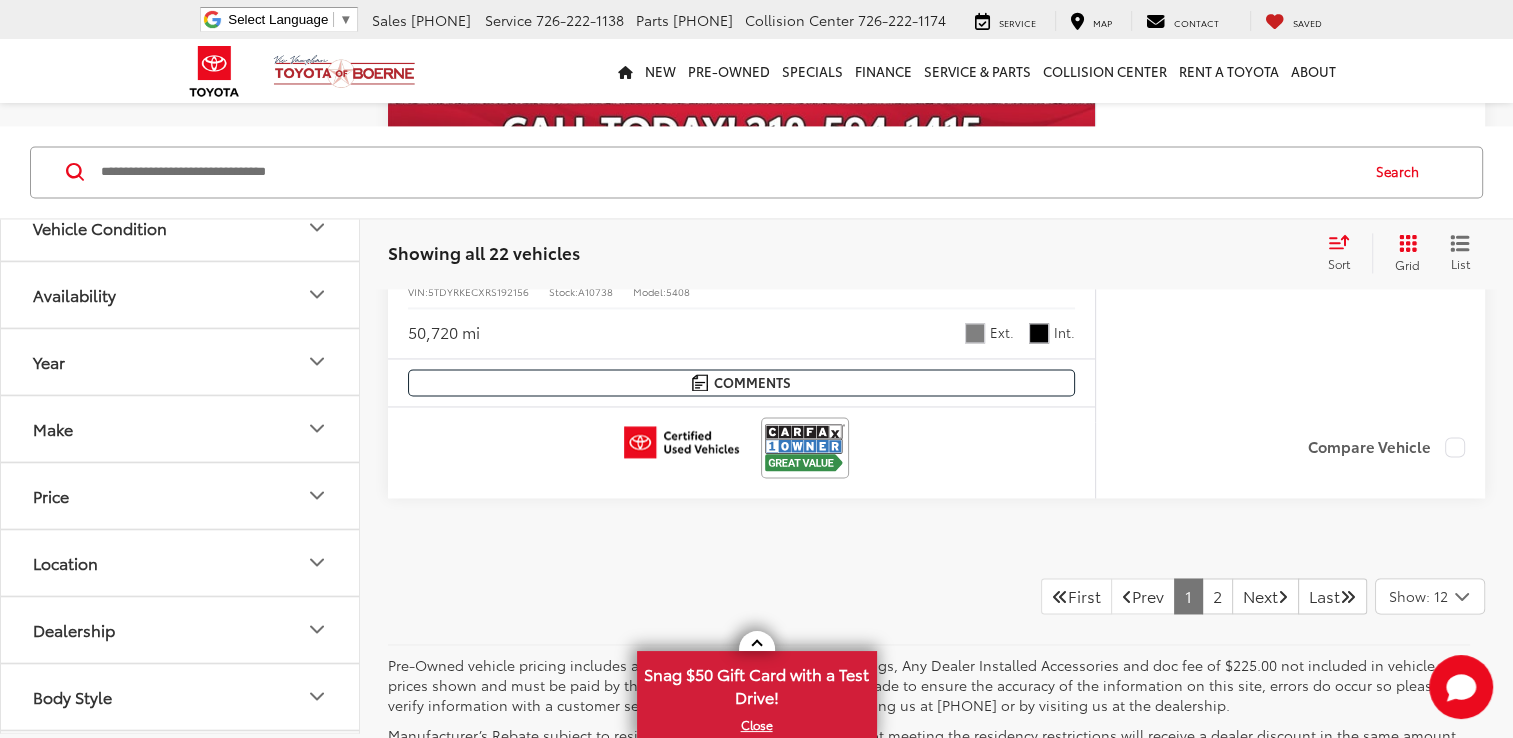 scroll, scrollTop: 10700, scrollLeft: 0, axis: vertical 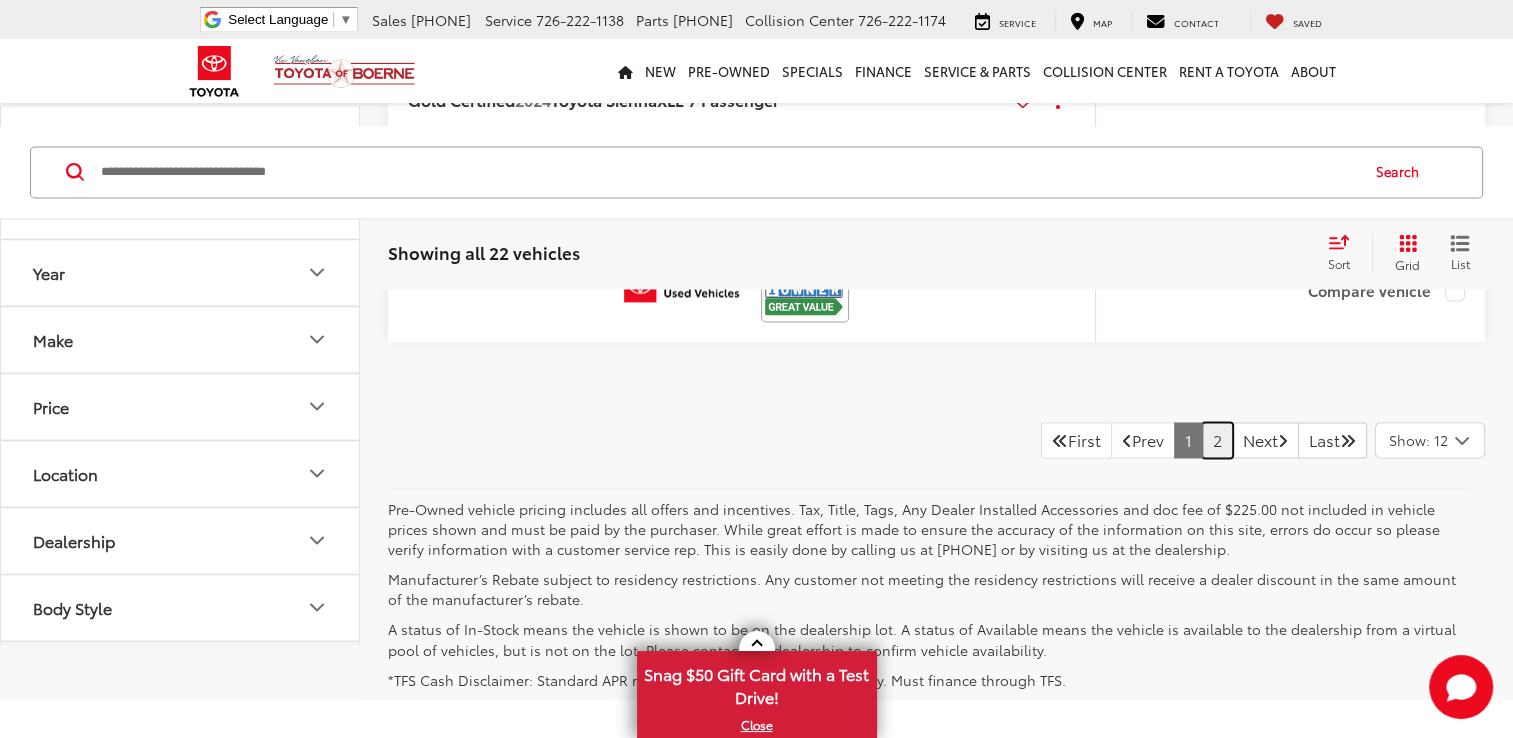 click on "2" at bounding box center [1217, 440] 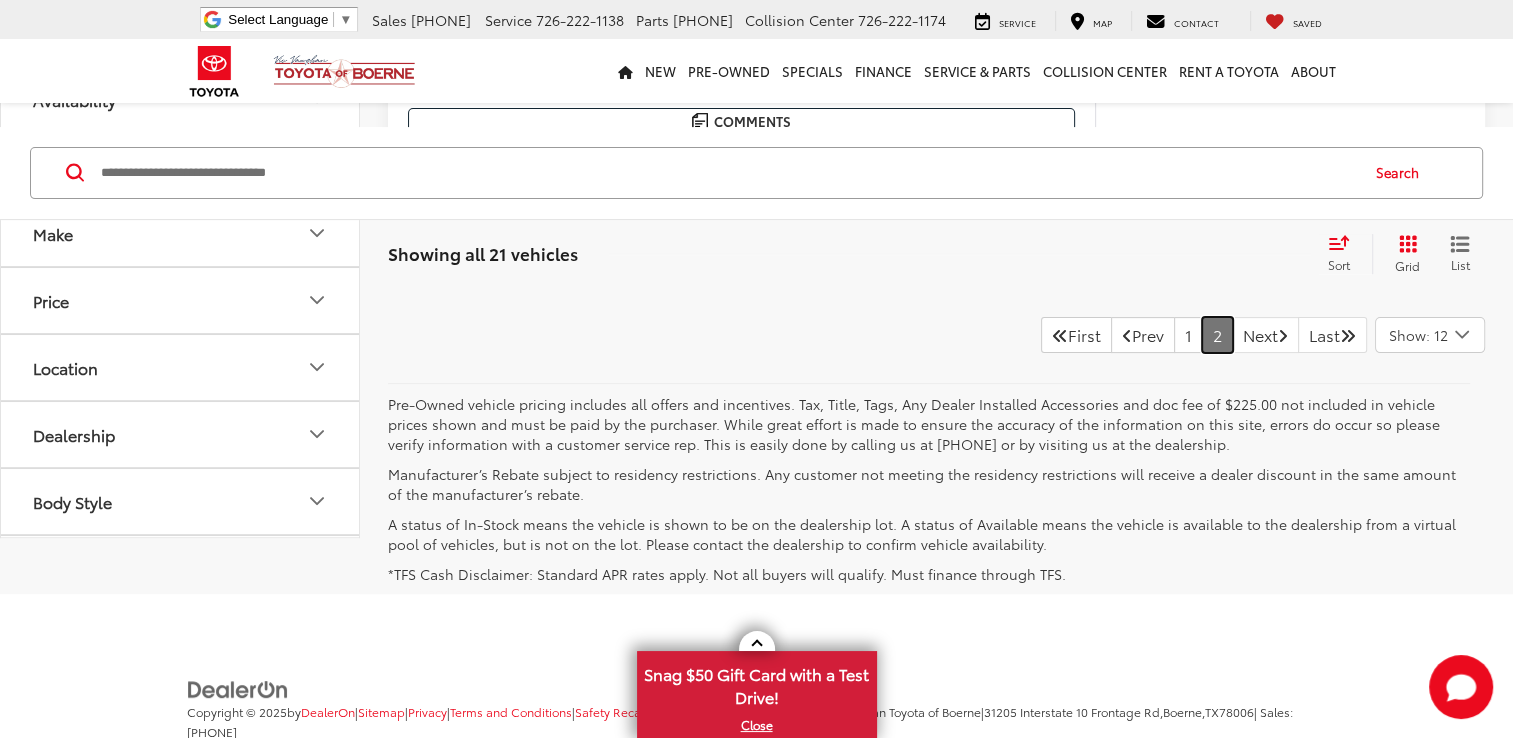 scroll, scrollTop: 8150, scrollLeft: 0, axis: vertical 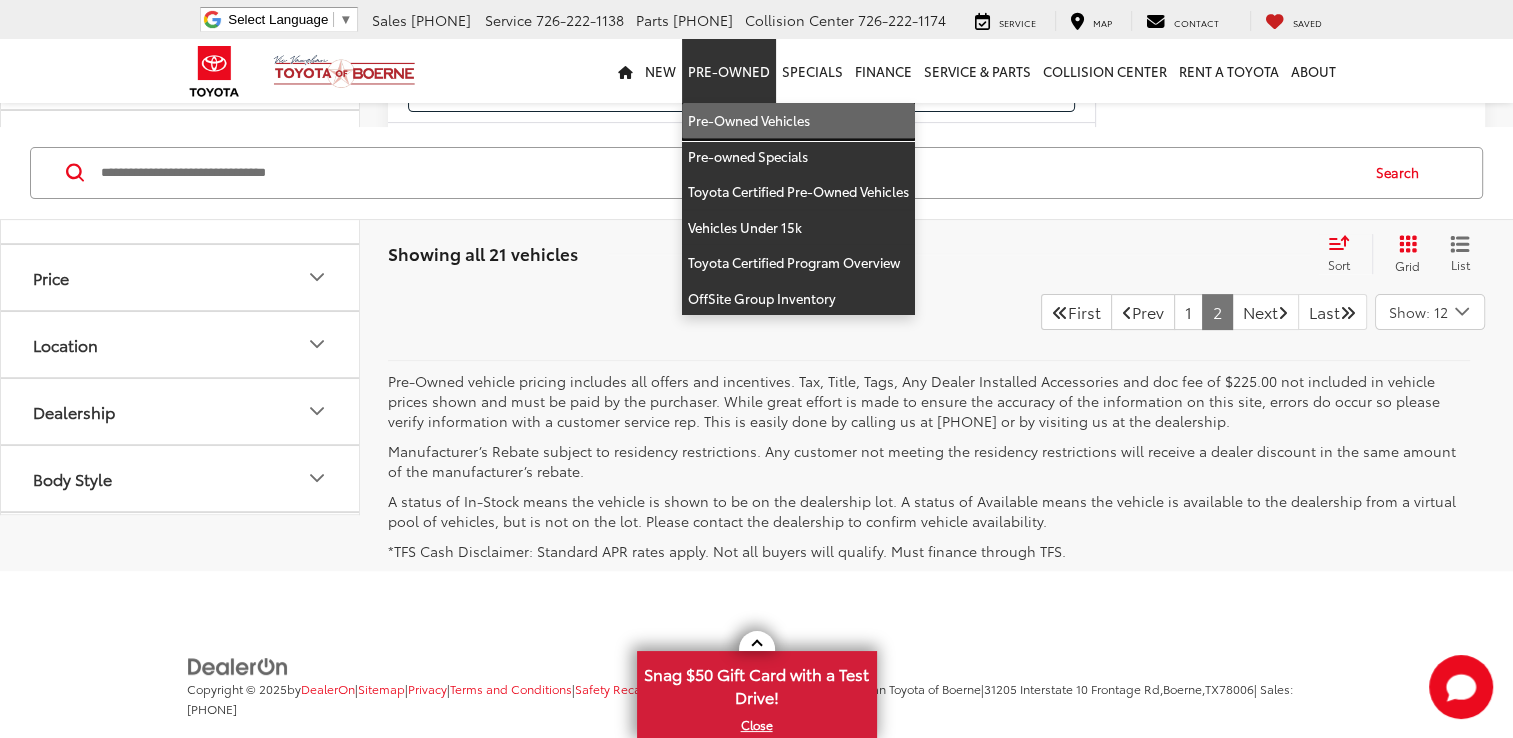 click on "Pre-Owned Vehicles" at bounding box center [798, 121] 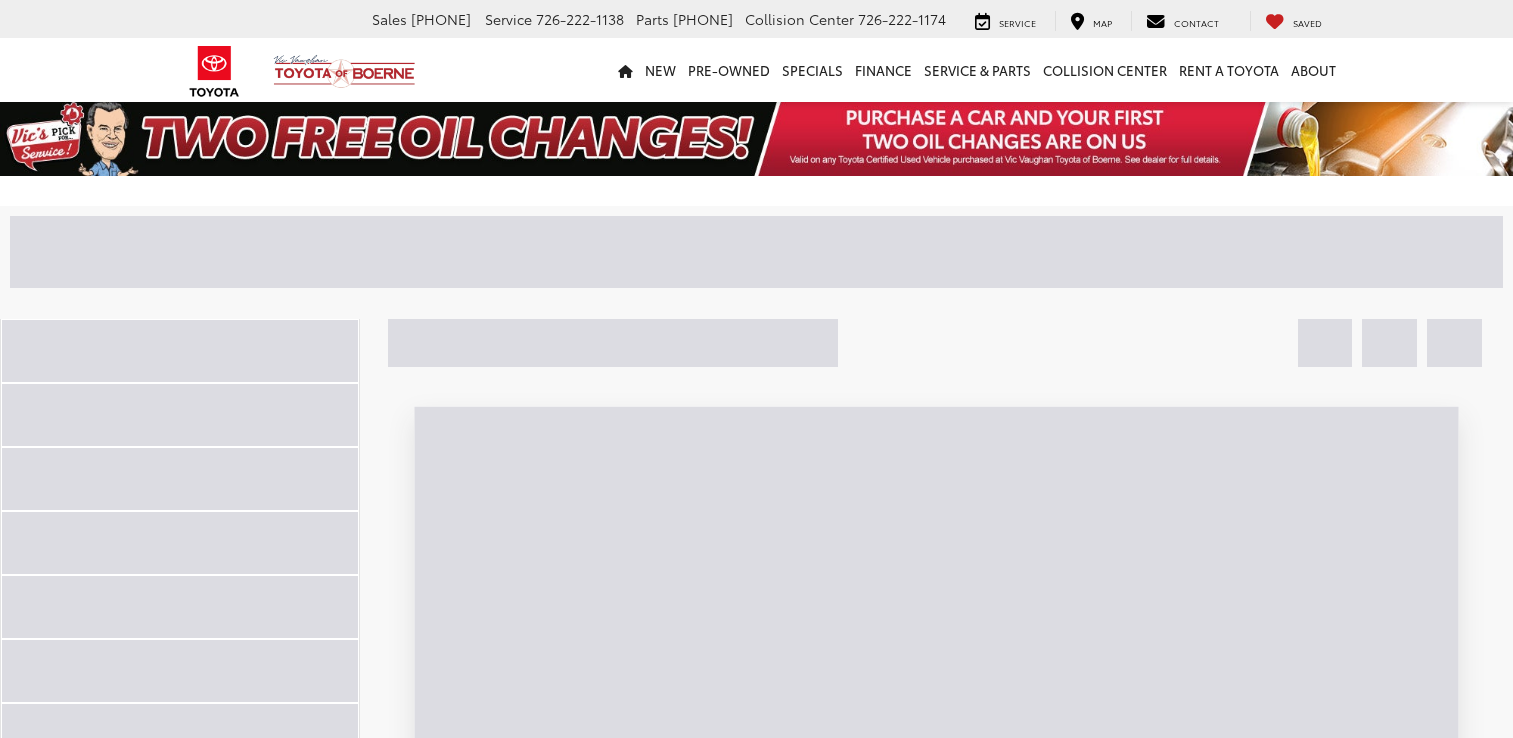 scroll, scrollTop: 0, scrollLeft: 0, axis: both 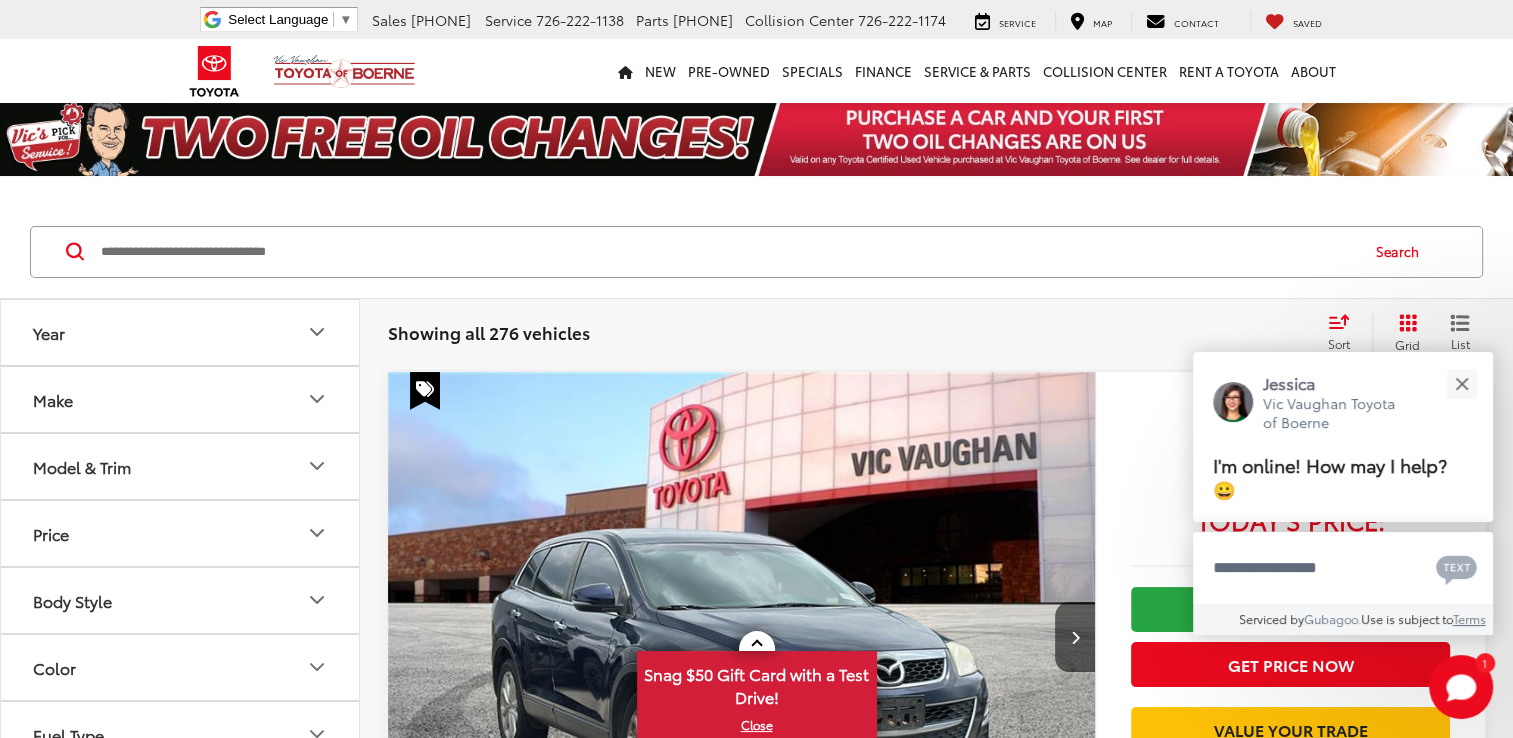 click 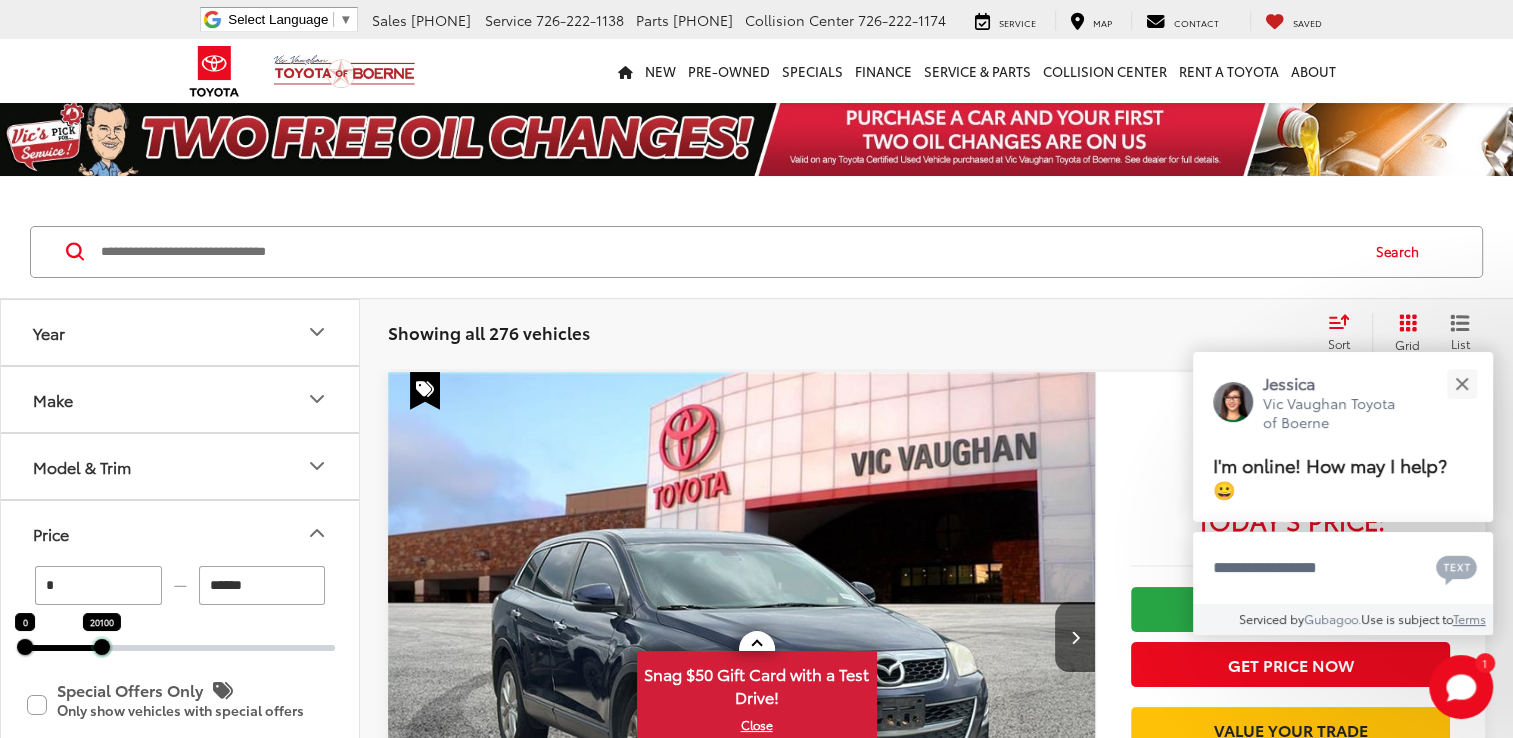 drag, startPoint x: 336, startPoint y: 651, endPoint x: 103, endPoint y: 649, distance: 233.00859 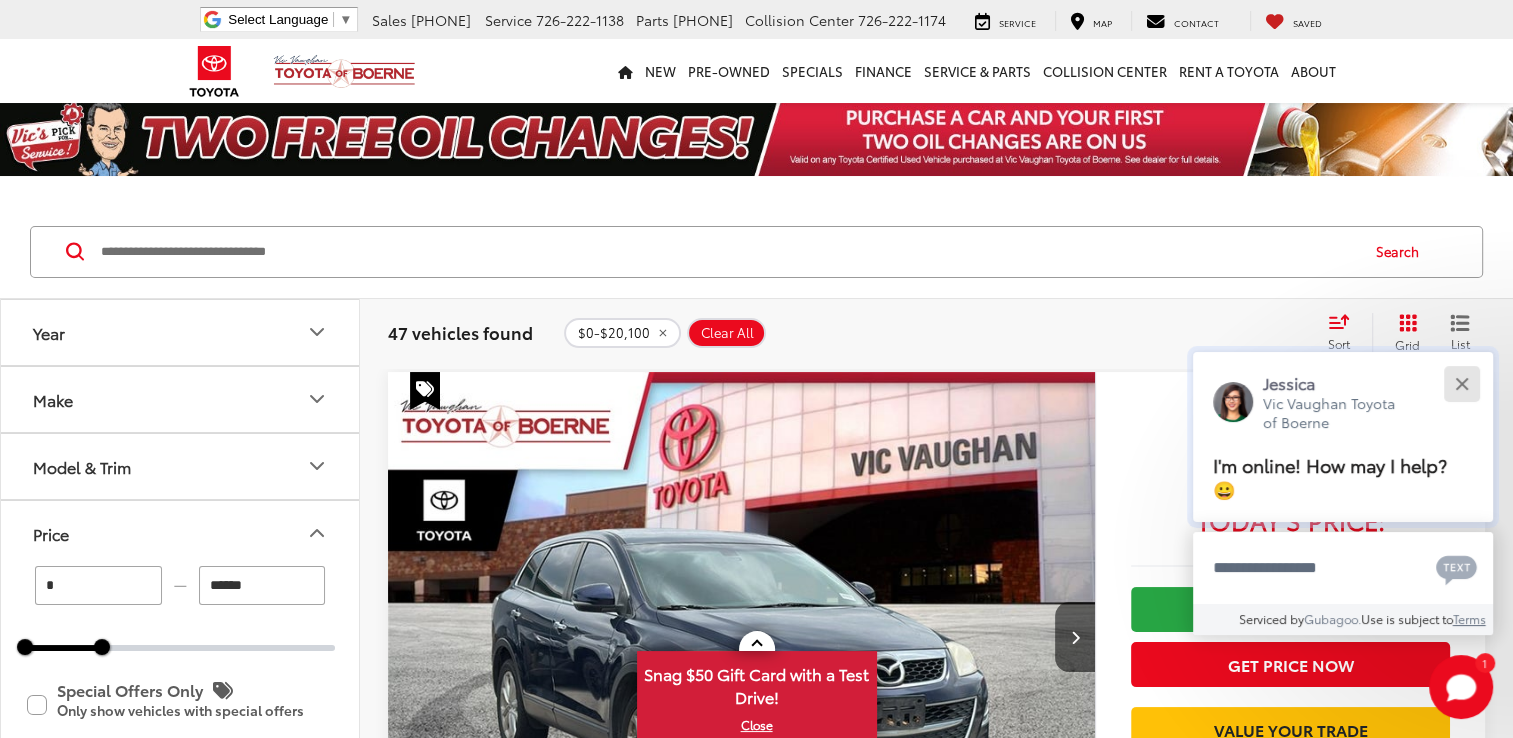 click at bounding box center (1461, 383) 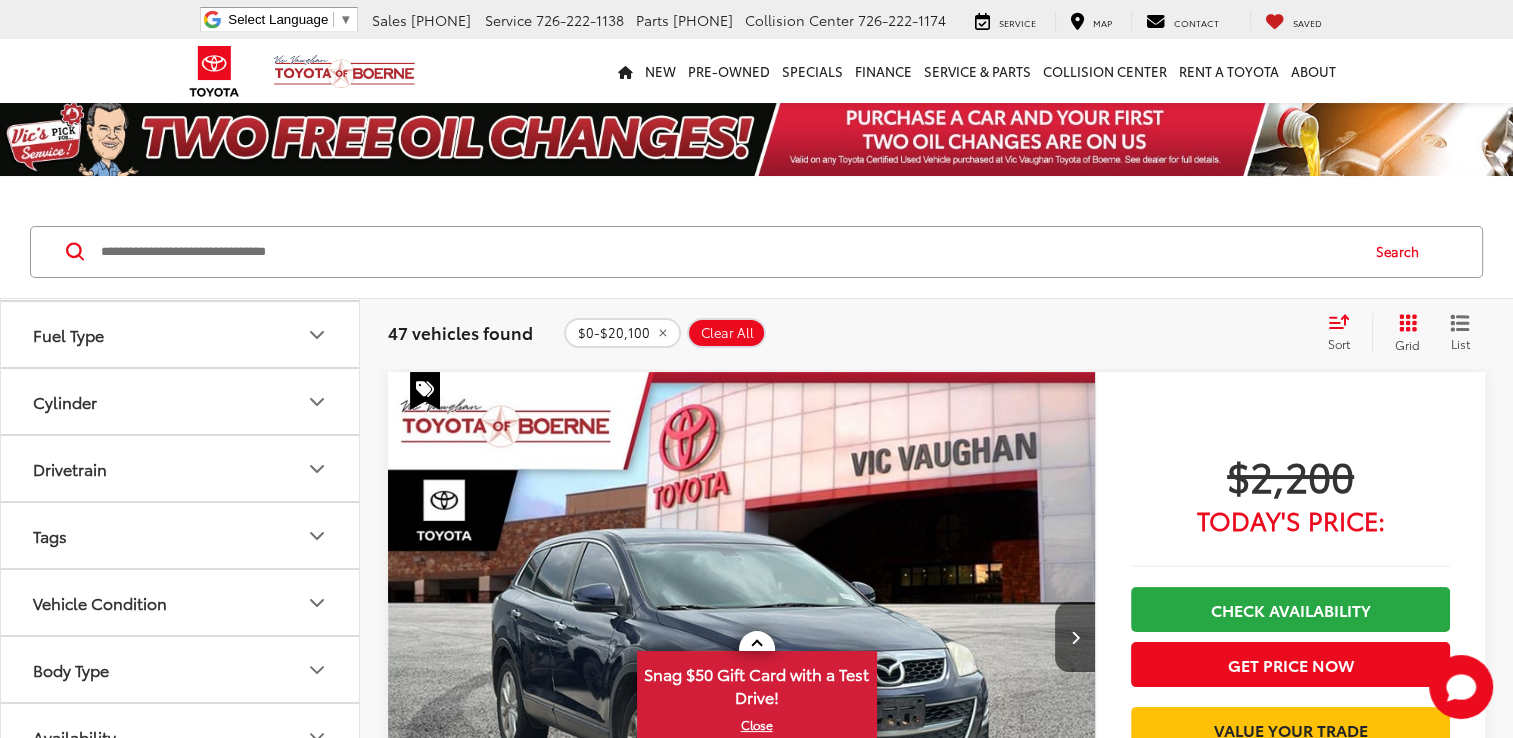 scroll, scrollTop: 599, scrollLeft: 0, axis: vertical 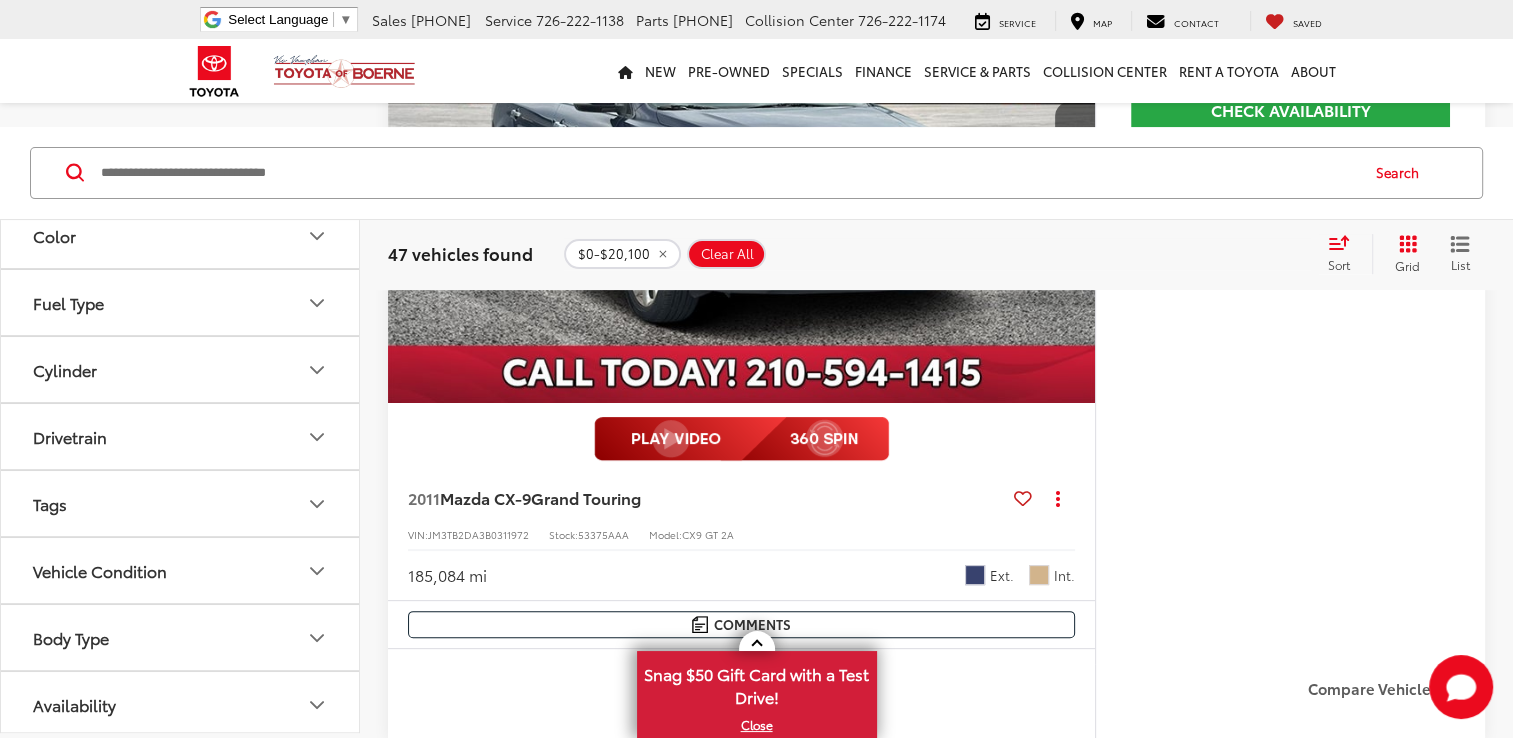 click on "Sort" at bounding box center (1339, 263) 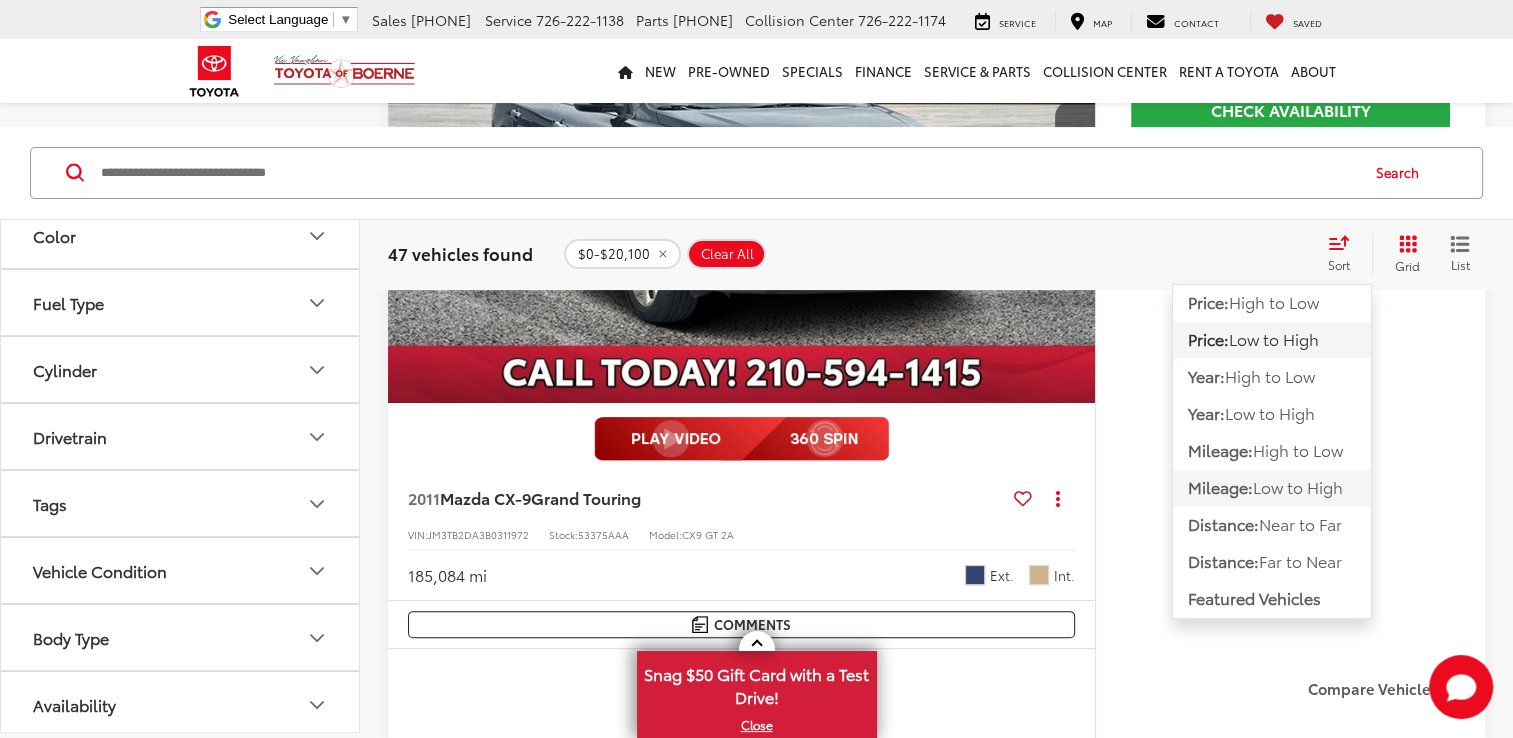 click on "Low to High" at bounding box center [1298, 486] 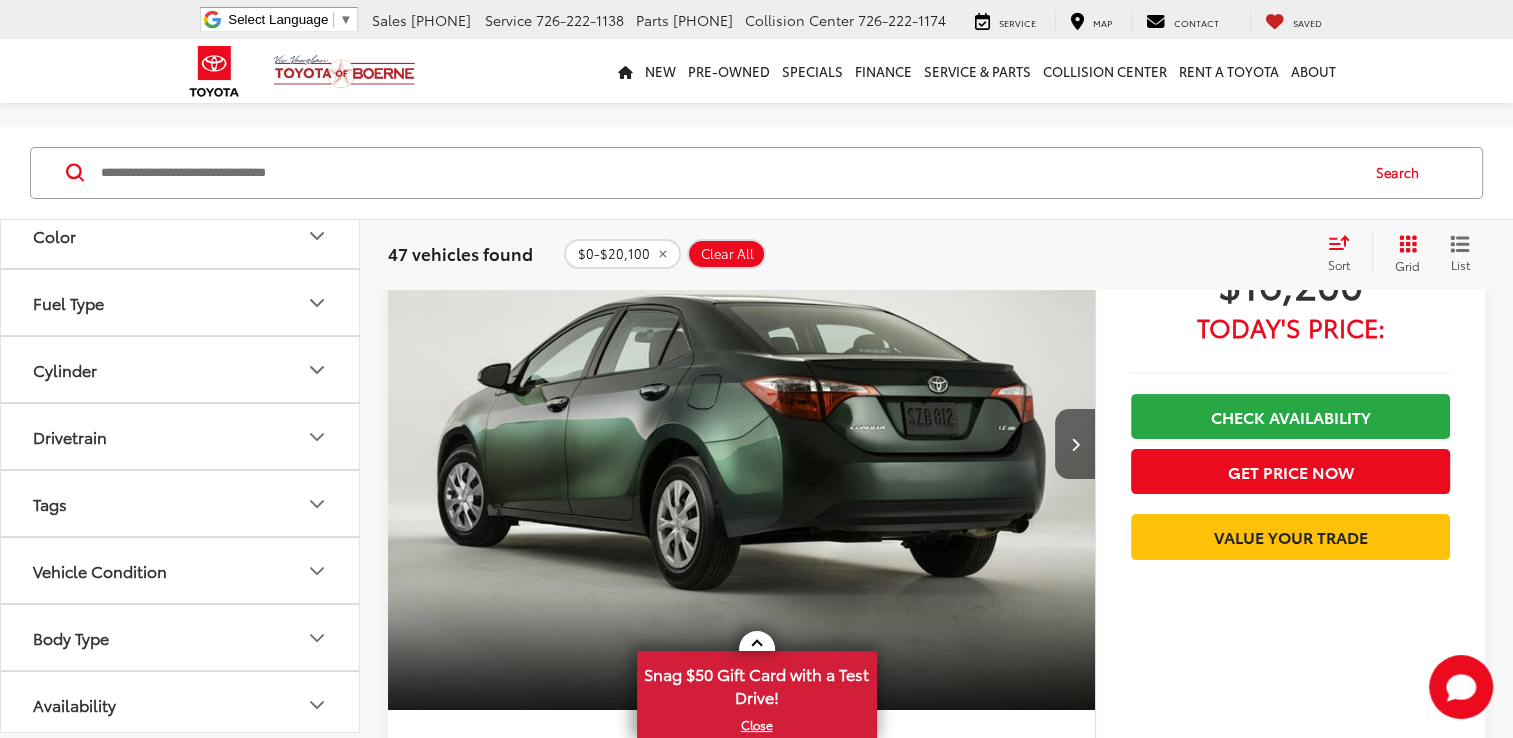 scroll, scrollTop: 180, scrollLeft: 0, axis: vertical 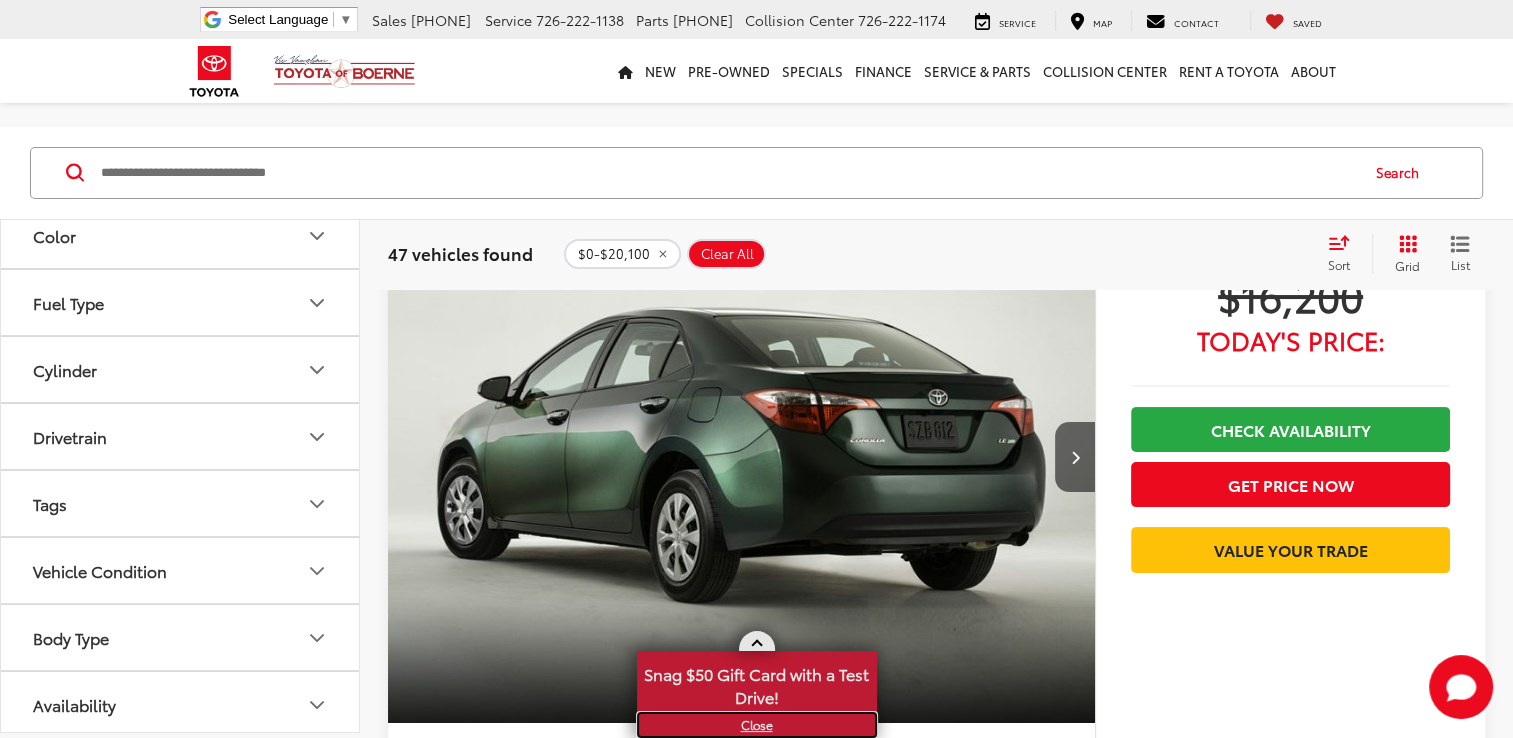 click on "X" at bounding box center [757, 725] 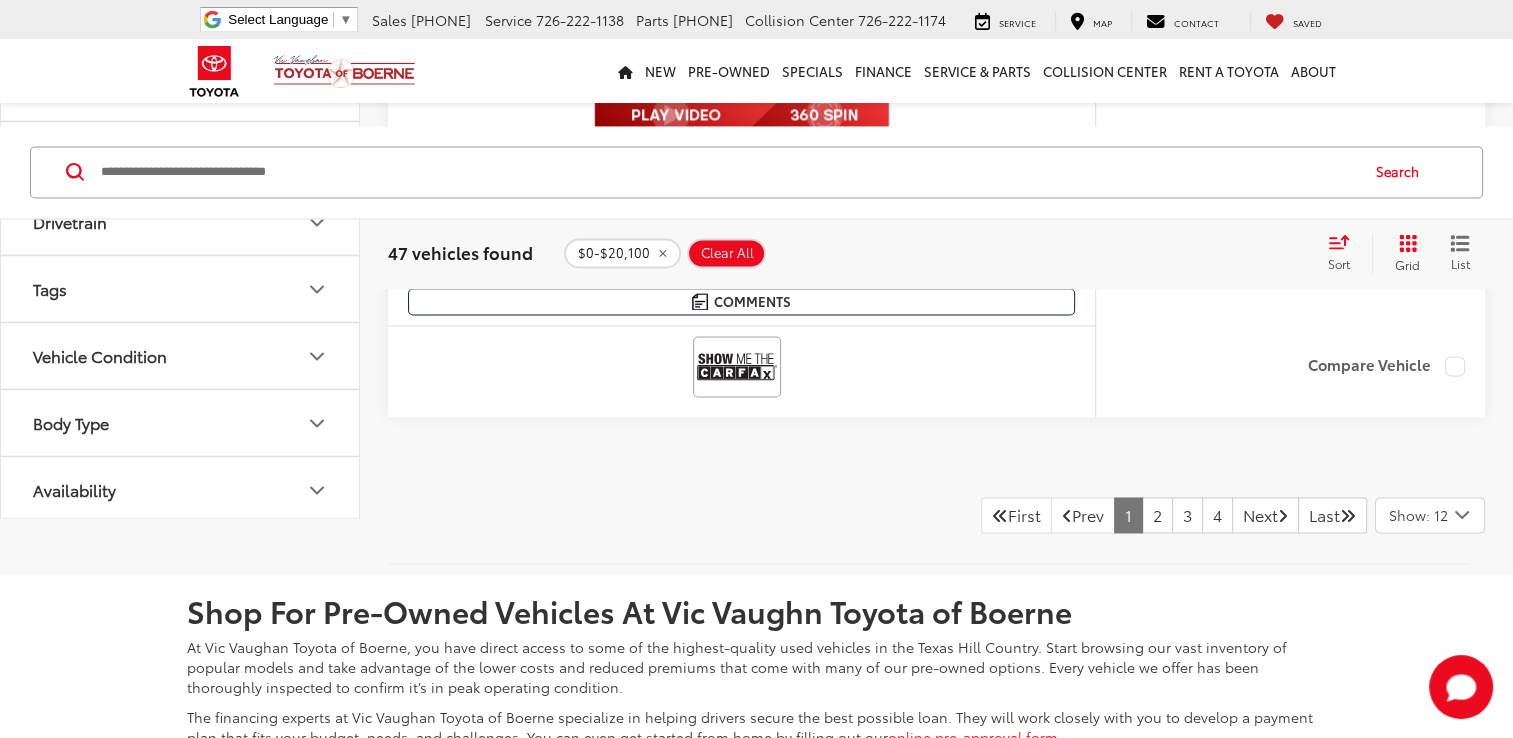scroll, scrollTop: 10580, scrollLeft: 0, axis: vertical 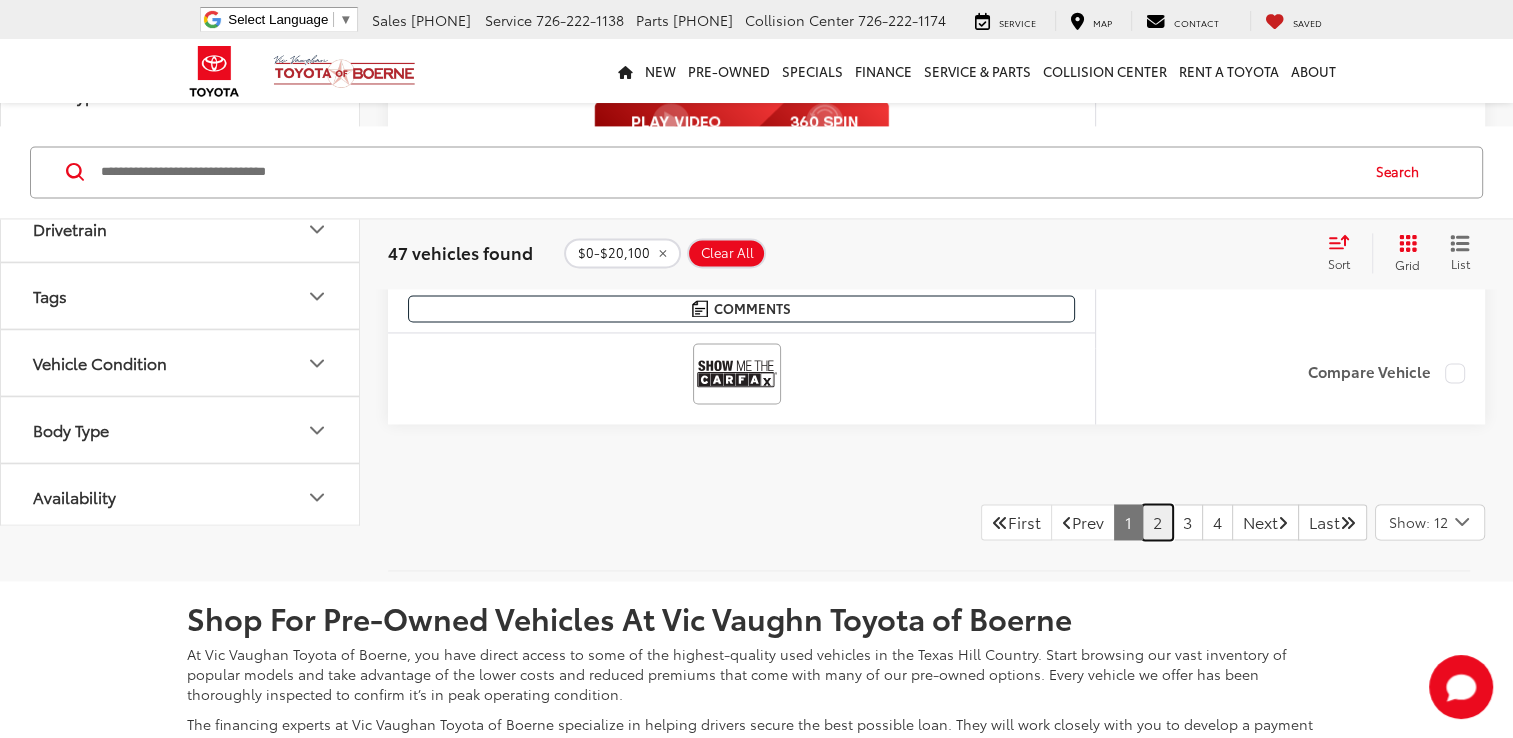 click on "2" at bounding box center [1157, 522] 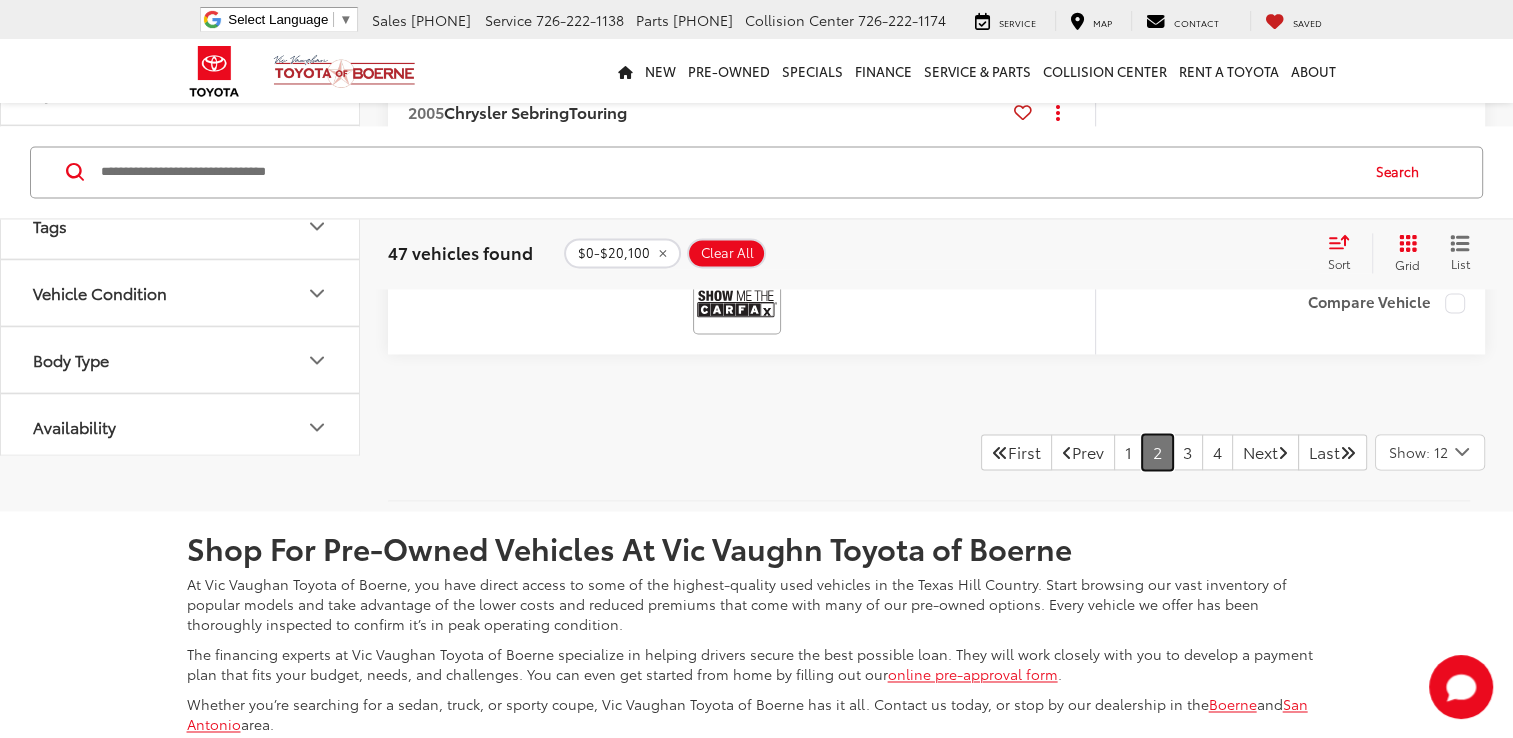 scroll, scrollTop: 10680, scrollLeft: 0, axis: vertical 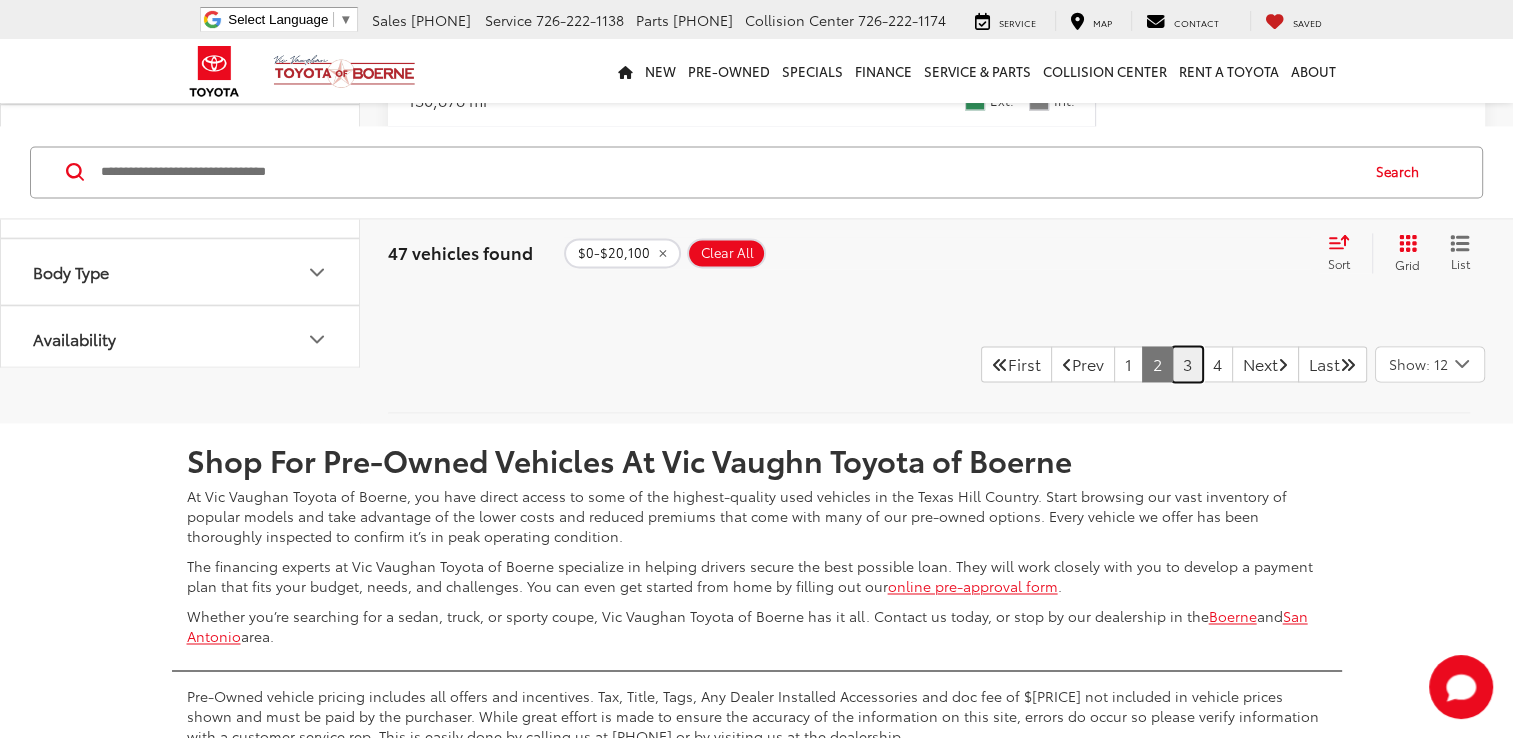 click on "3" at bounding box center [1187, 364] 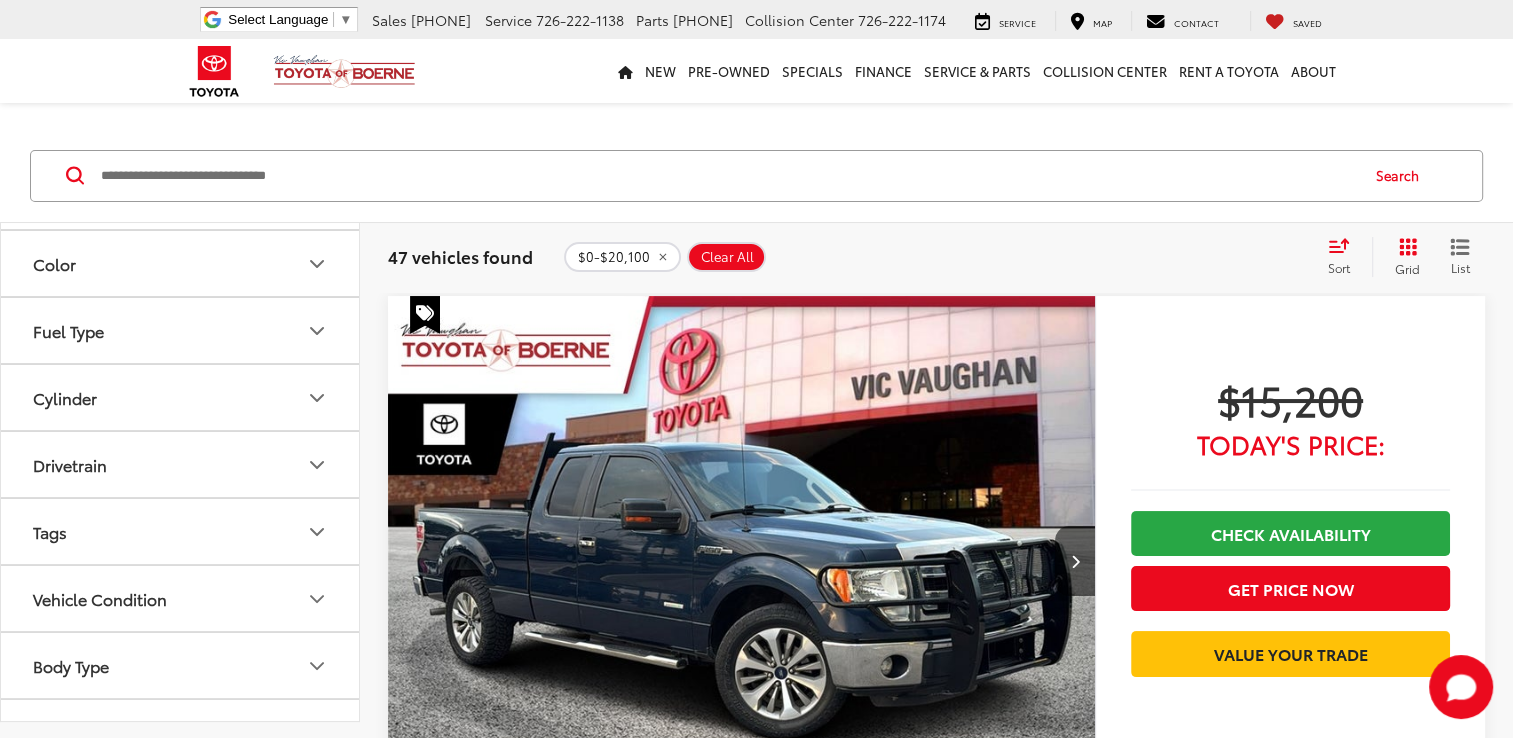 scroll, scrollTop: 0, scrollLeft: 0, axis: both 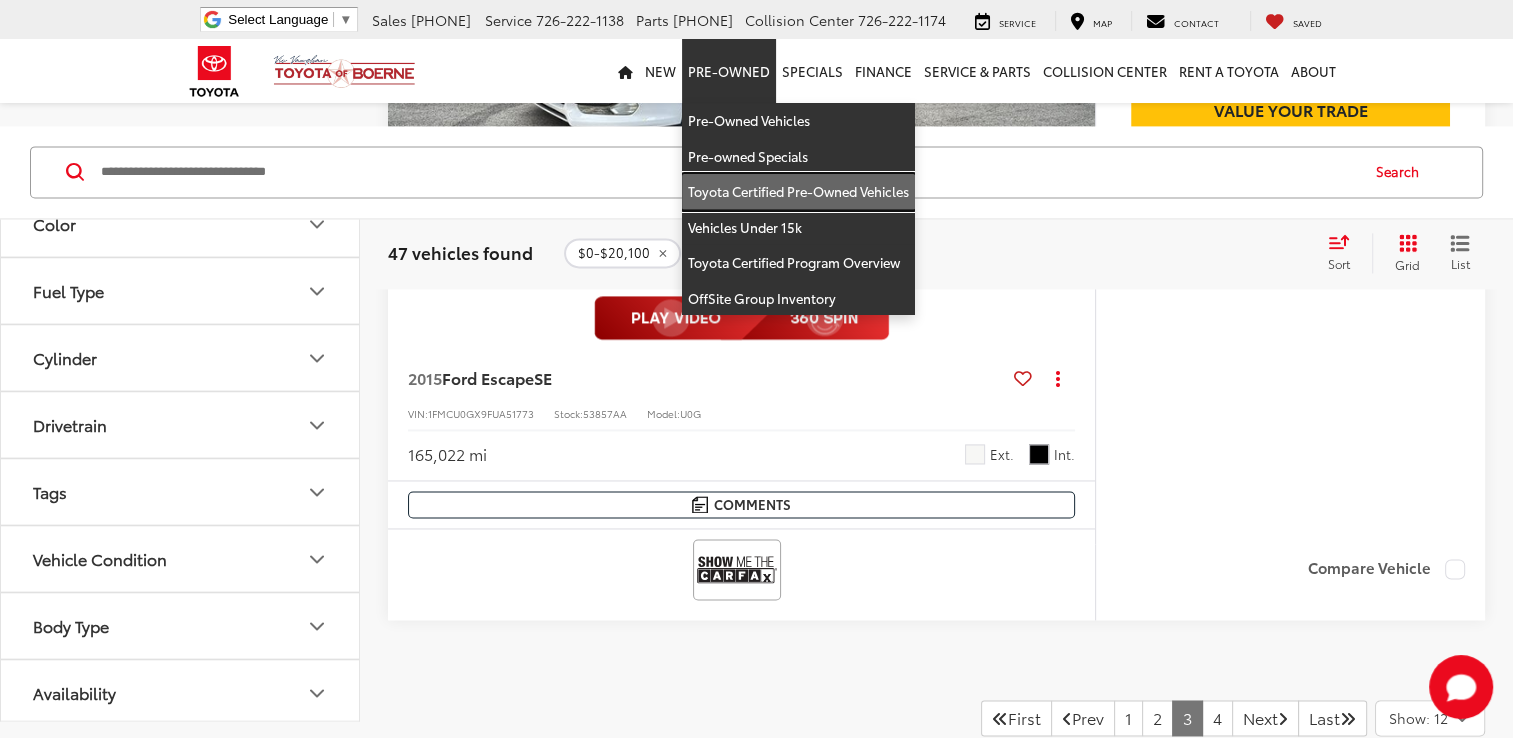 click on "Toyota Certified Pre-Owned Vehicles" at bounding box center (798, 192) 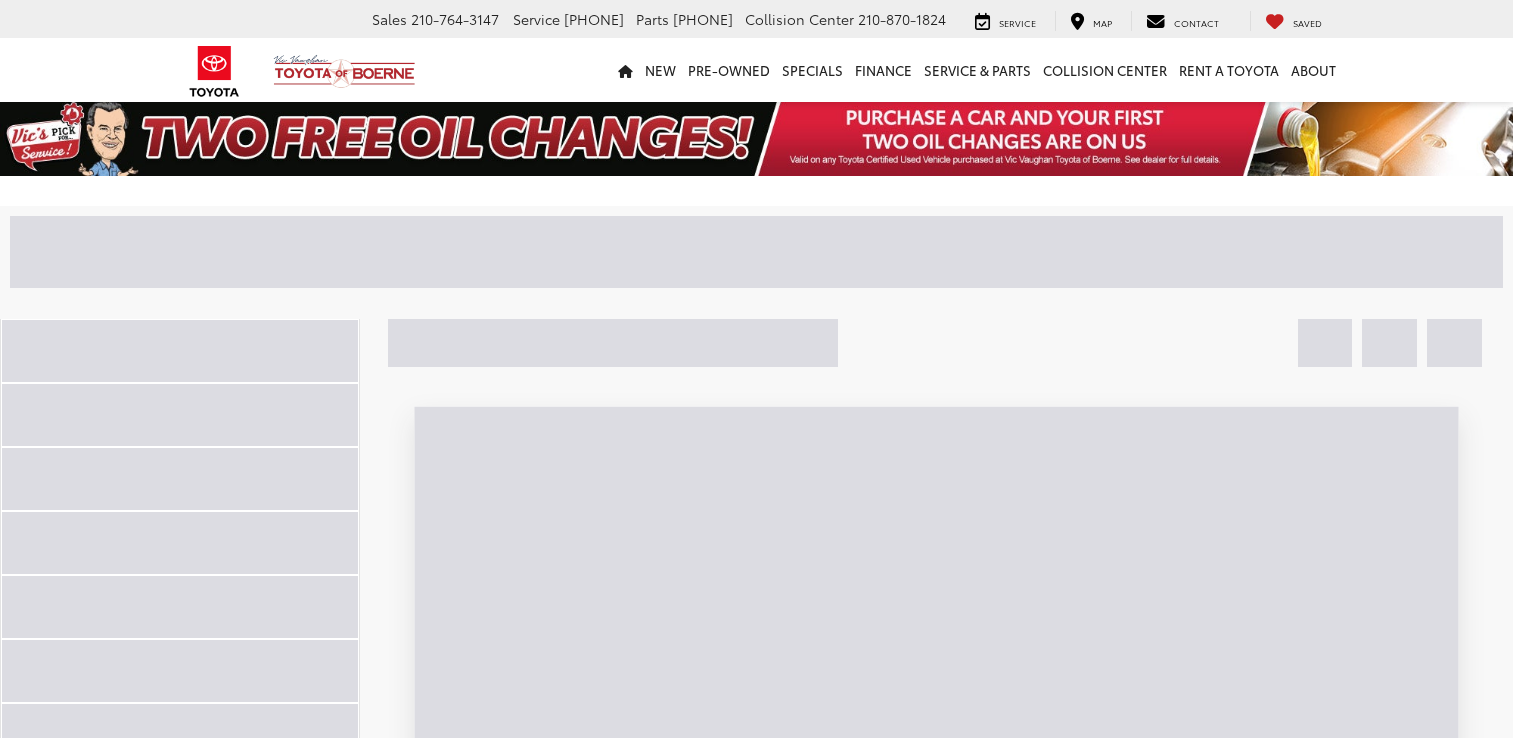 scroll, scrollTop: 0, scrollLeft: 0, axis: both 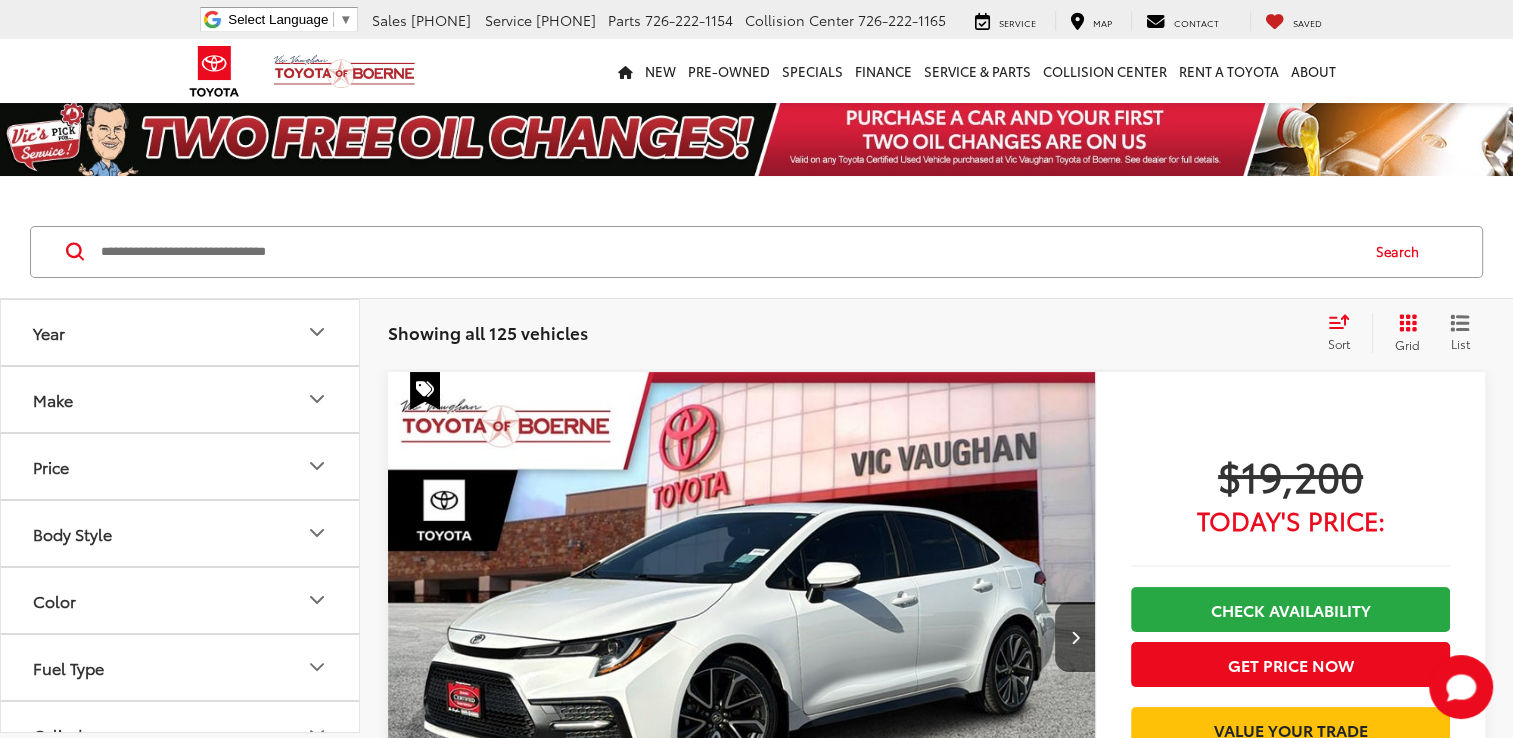 click on "Sort" at bounding box center (1339, 343) 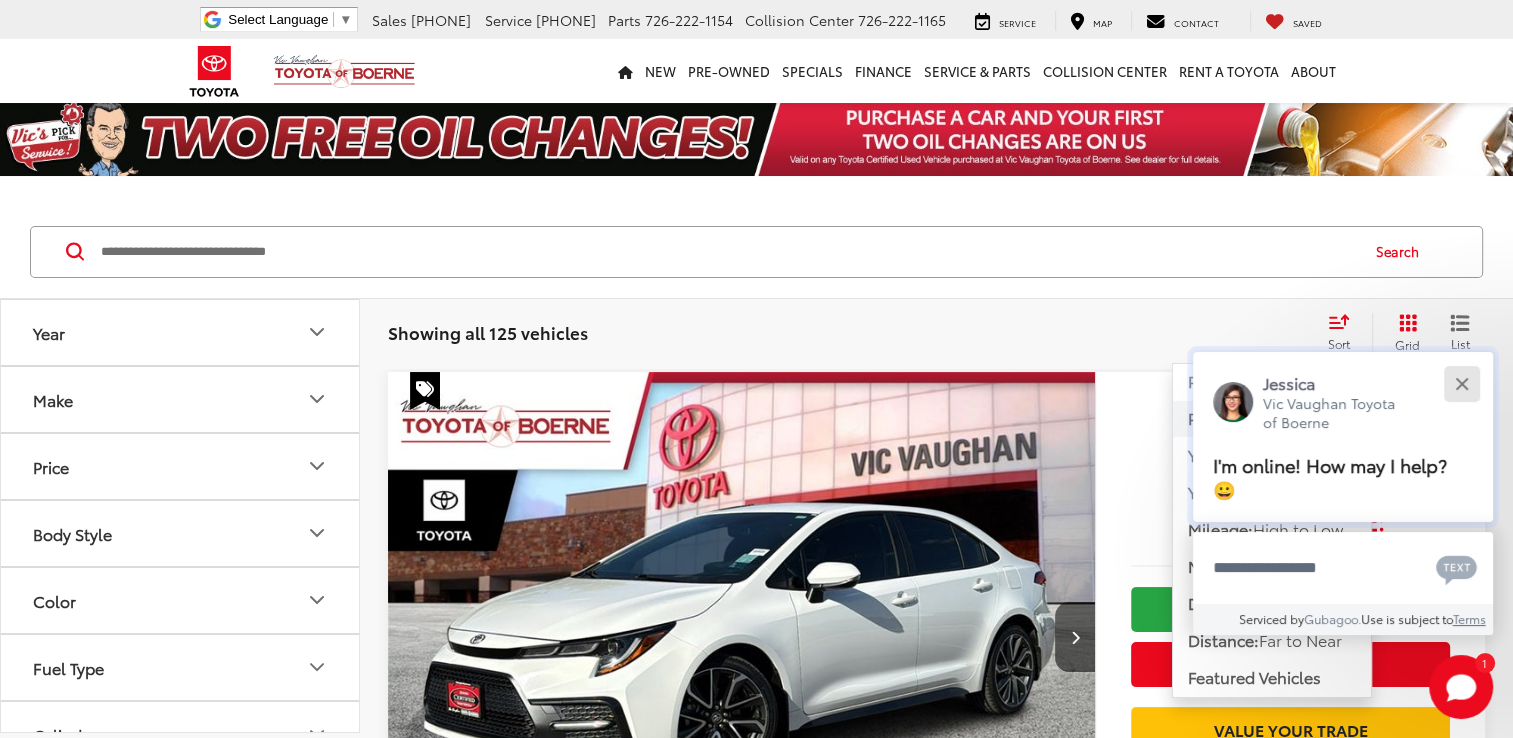 click at bounding box center (1461, 383) 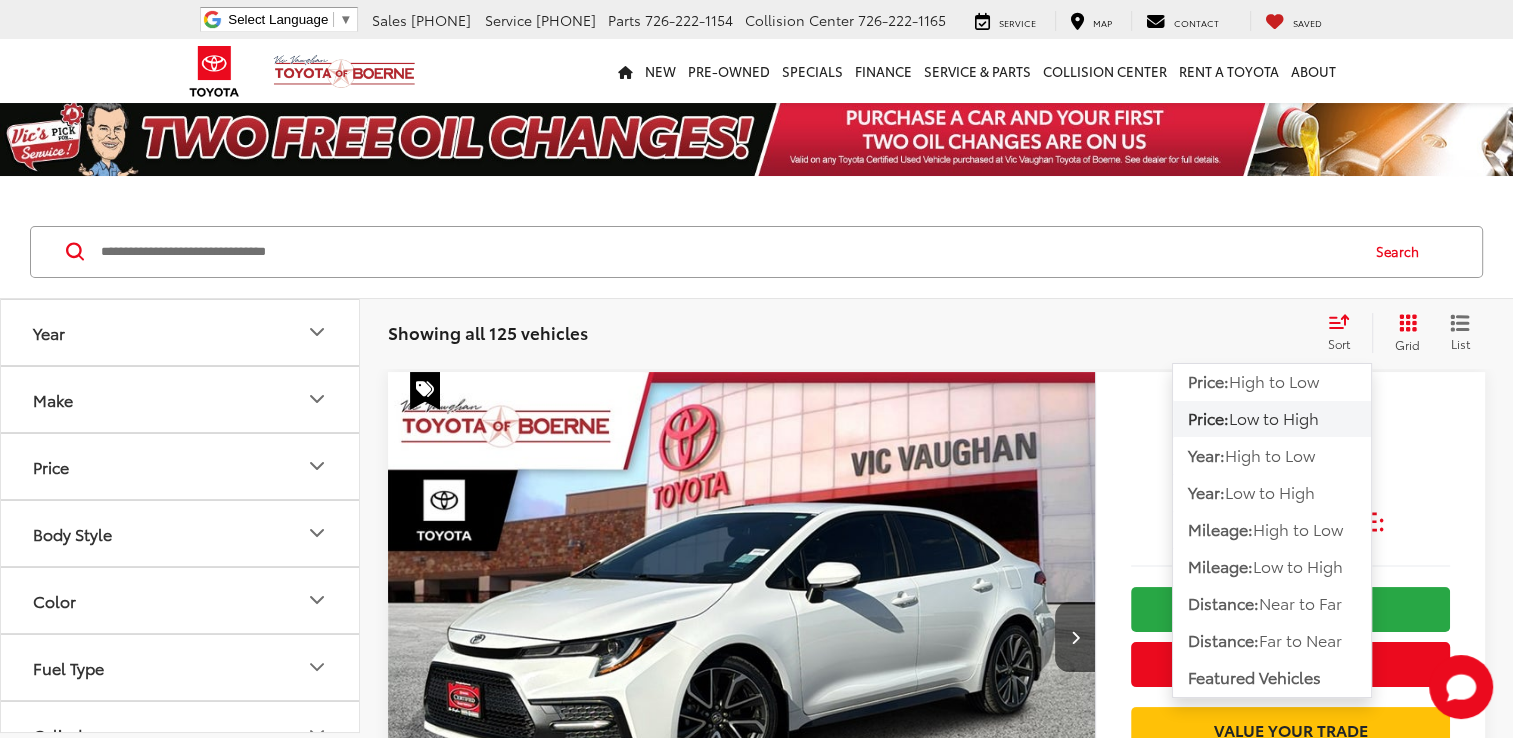 click on "Low to High" at bounding box center (1274, 417) 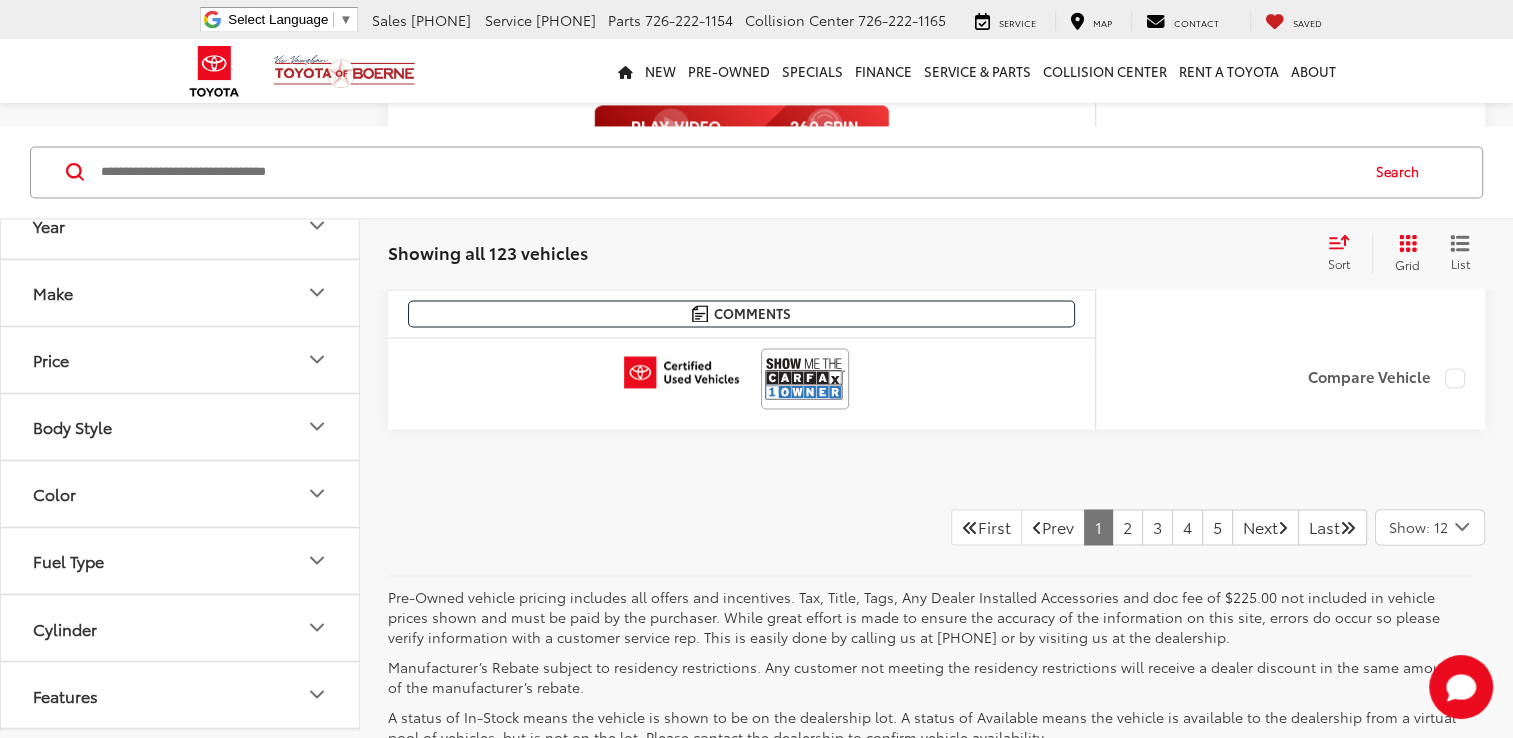 scroll, scrollTop: 10800, scrollLeft: 0, axis: vertical 